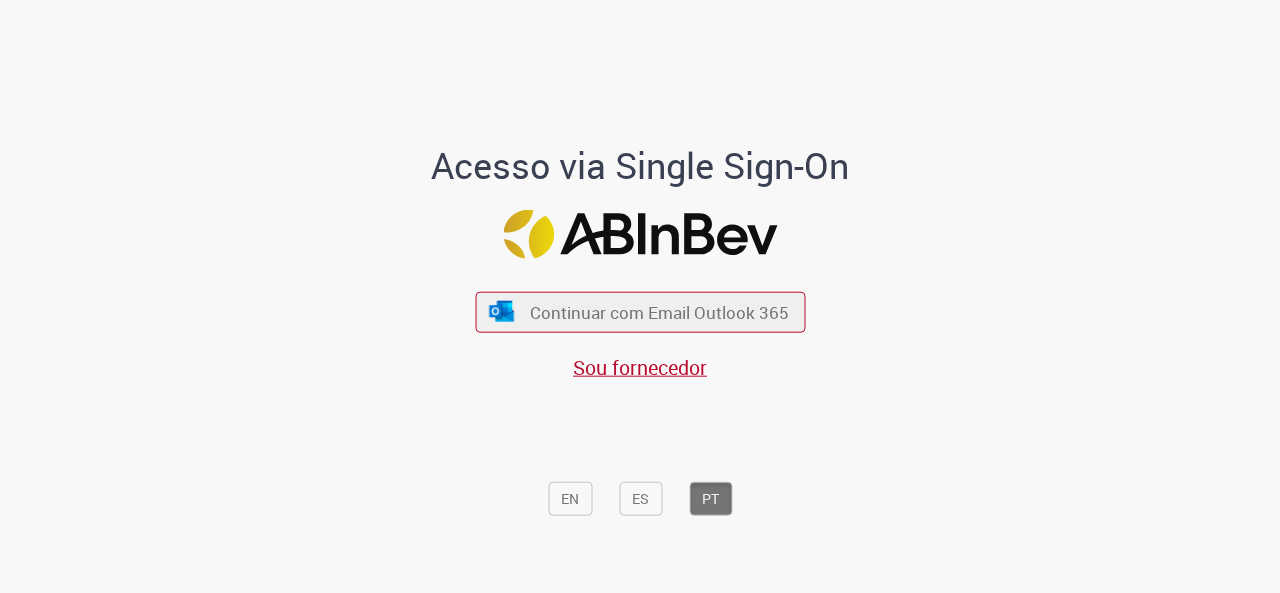 scroll, scrollTop: 0, scrollLeft: 0, axis: both 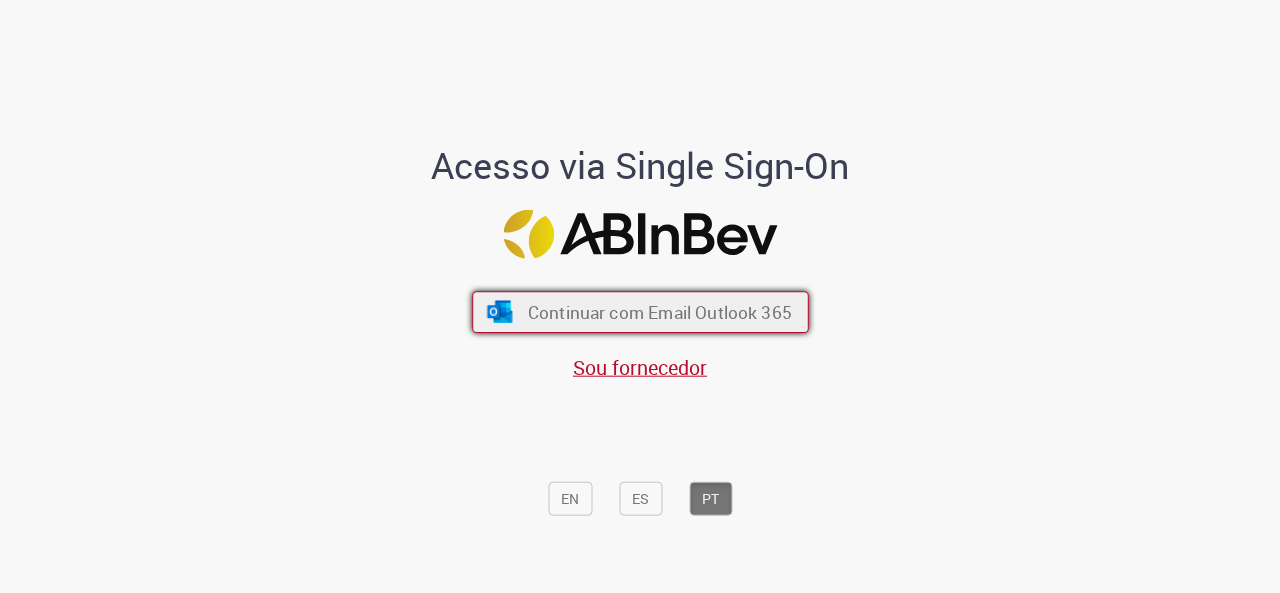 click on "Continuar com Email Outlook 365" at bounding box center (659, 311) 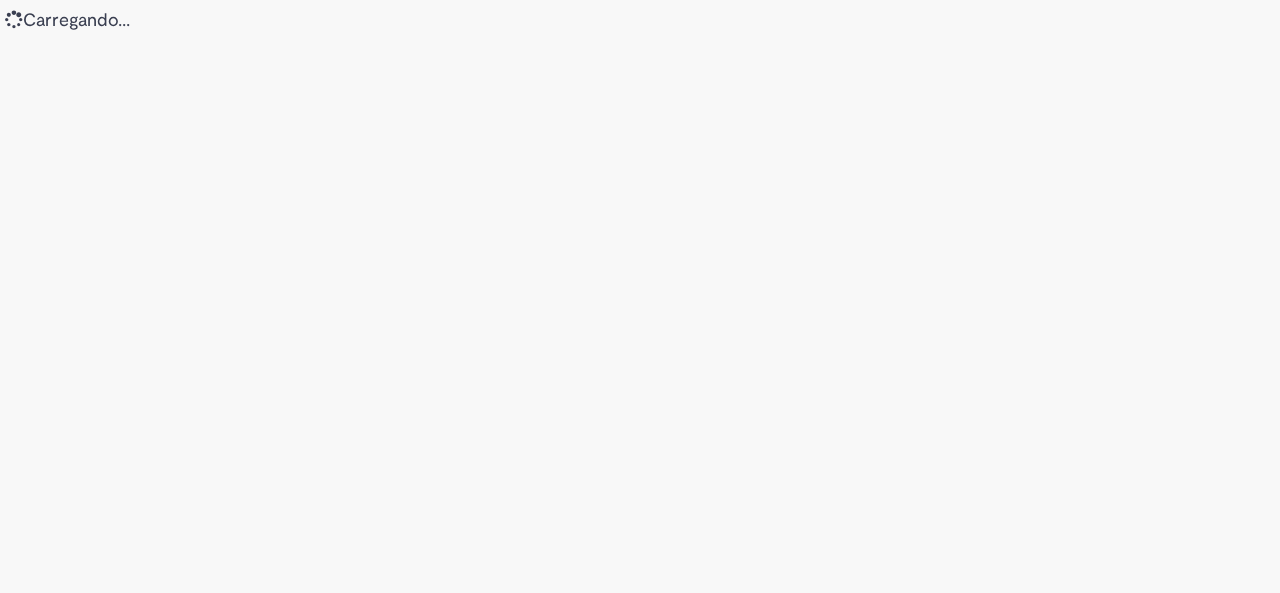 scroll, scrollTop: 0, scrollLeft: 0, axis: both 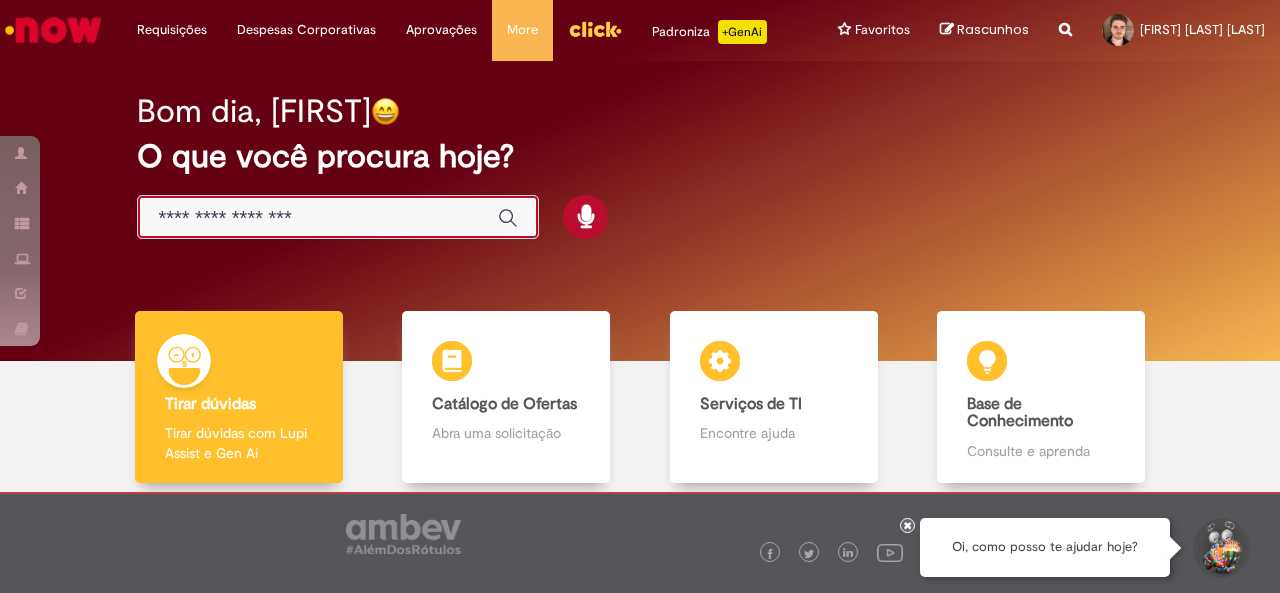 click at bounding box center [318, 218] 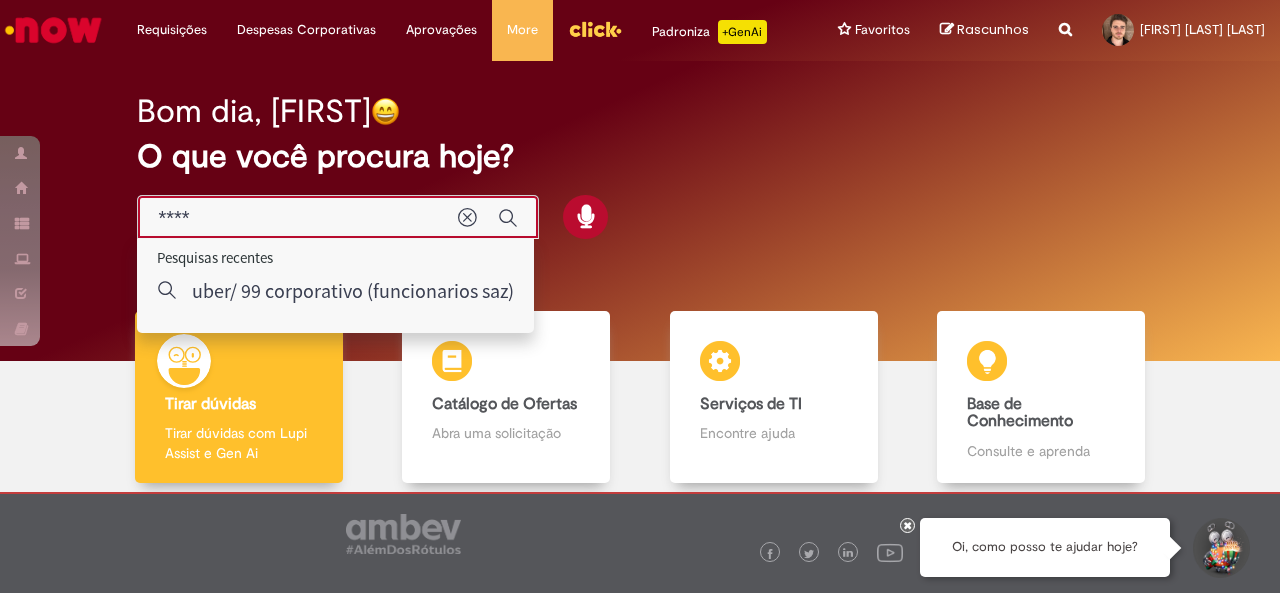 type on "*****" 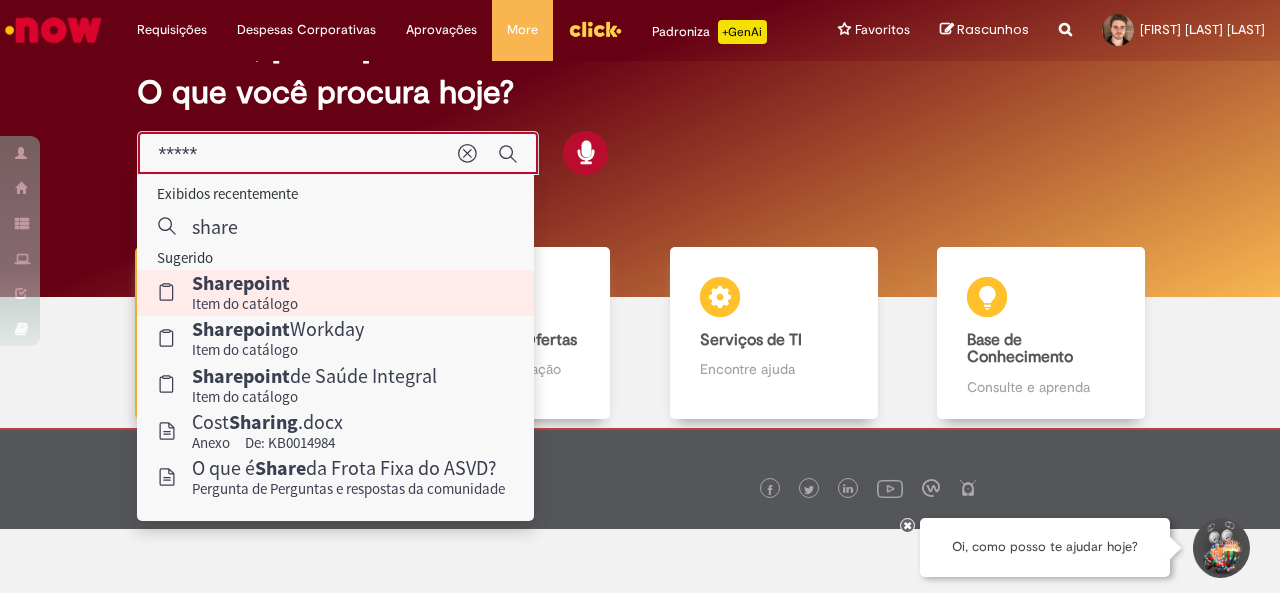 scroll, scrollTop: 65, scrollLeft: 0, axis: vertical 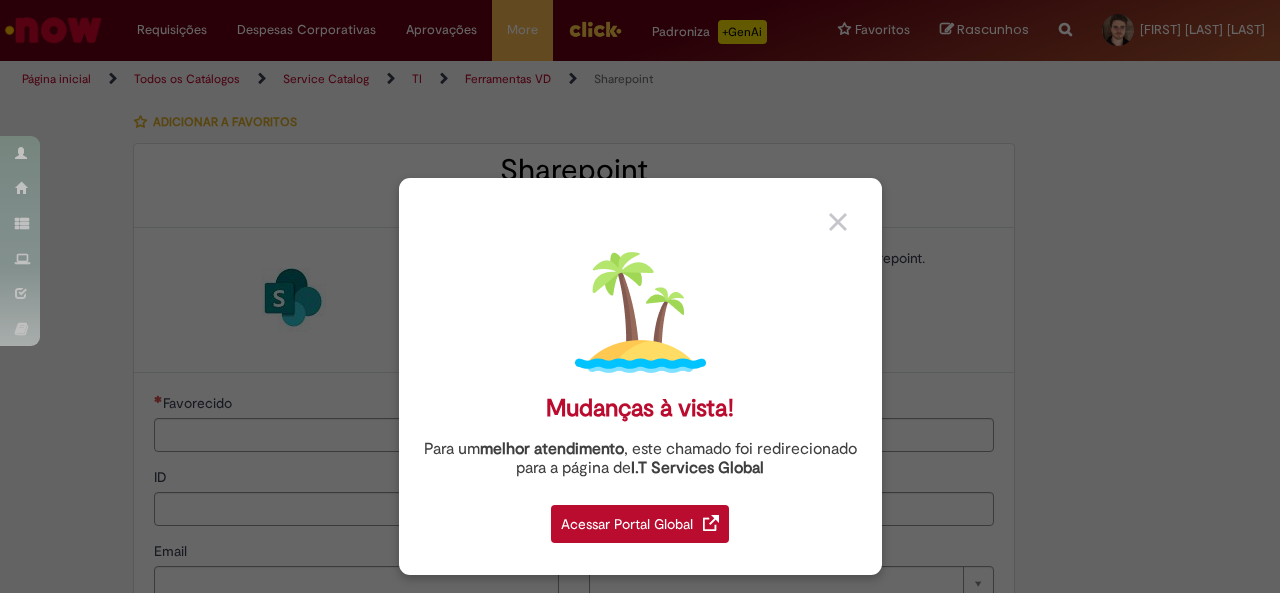 type on "********" 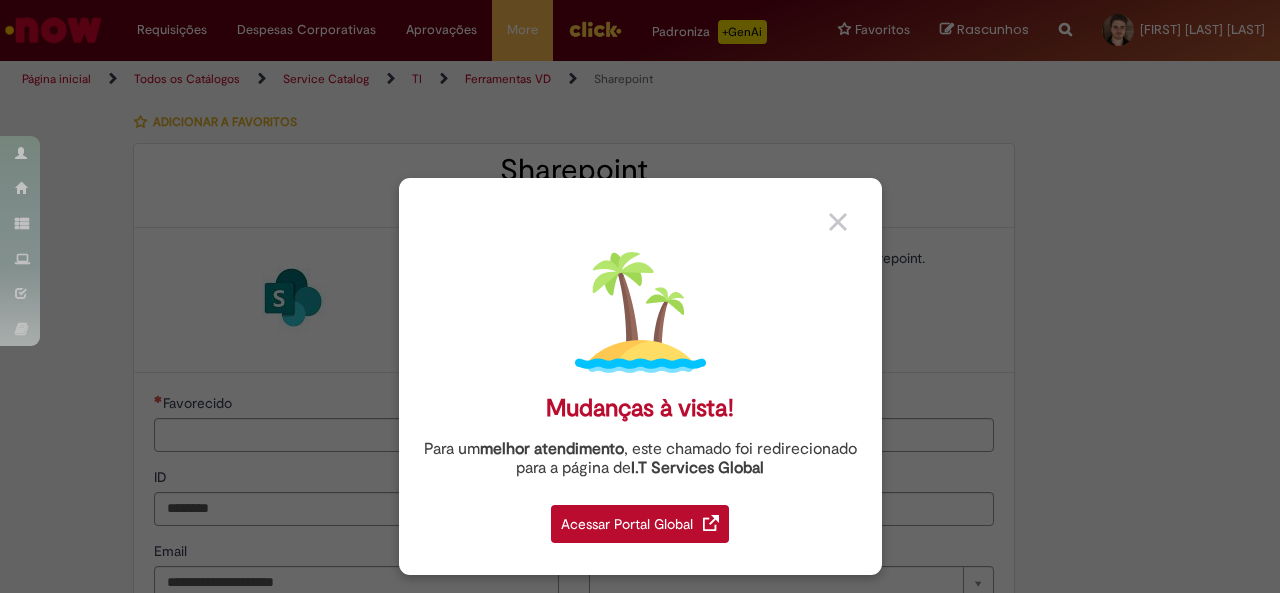 type on "**********" 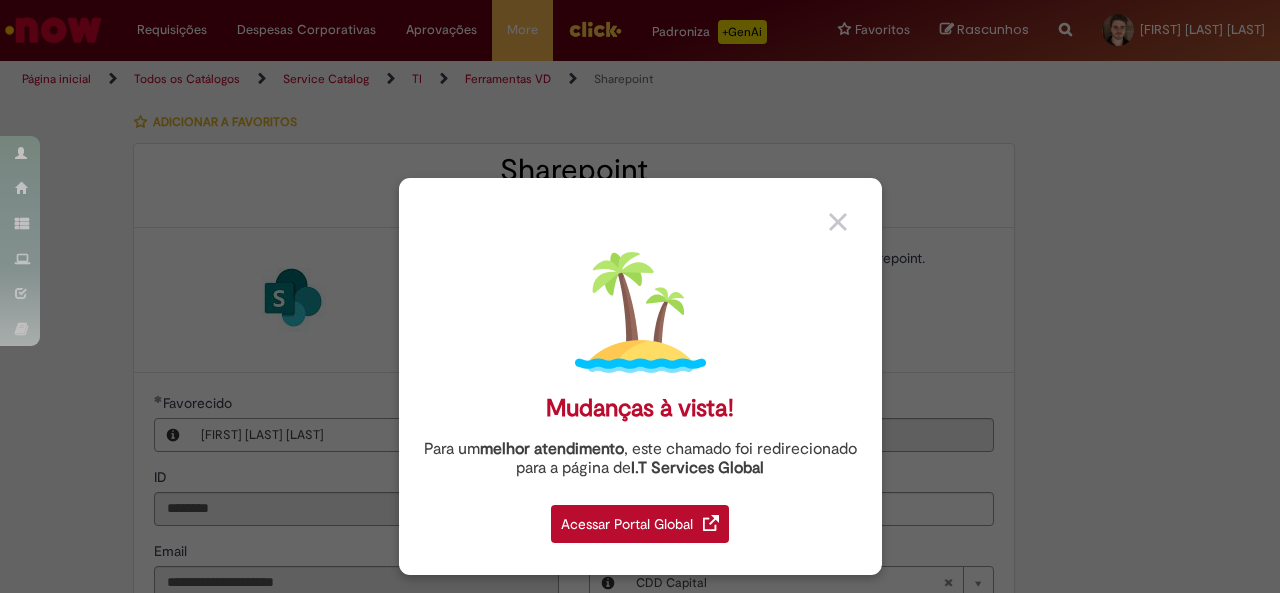 type on "**********" 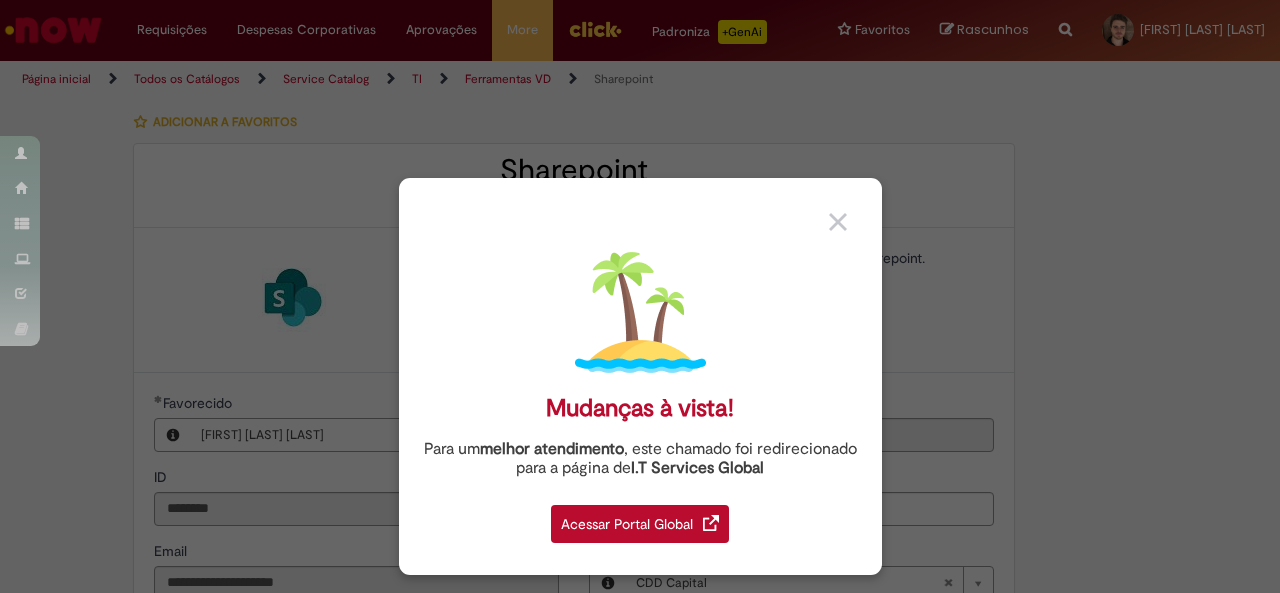 click on "Acessar Portal Global" at bounding box center [640, 524] 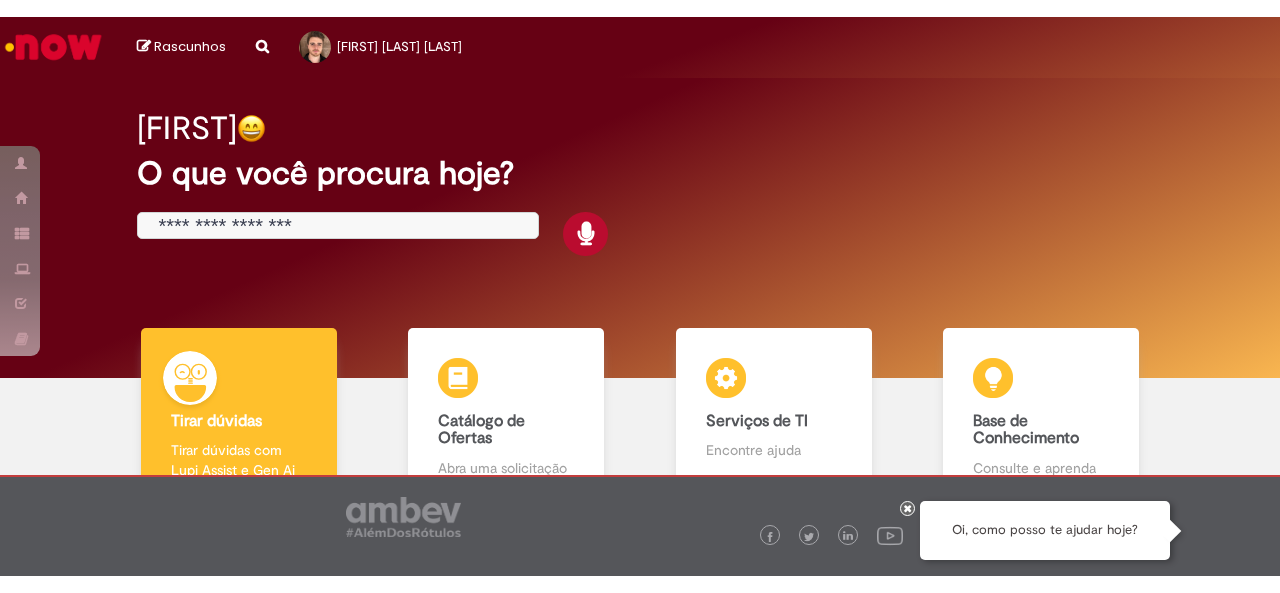 scroll, scrollTop: 0, scrollLeft: 0, axis: both 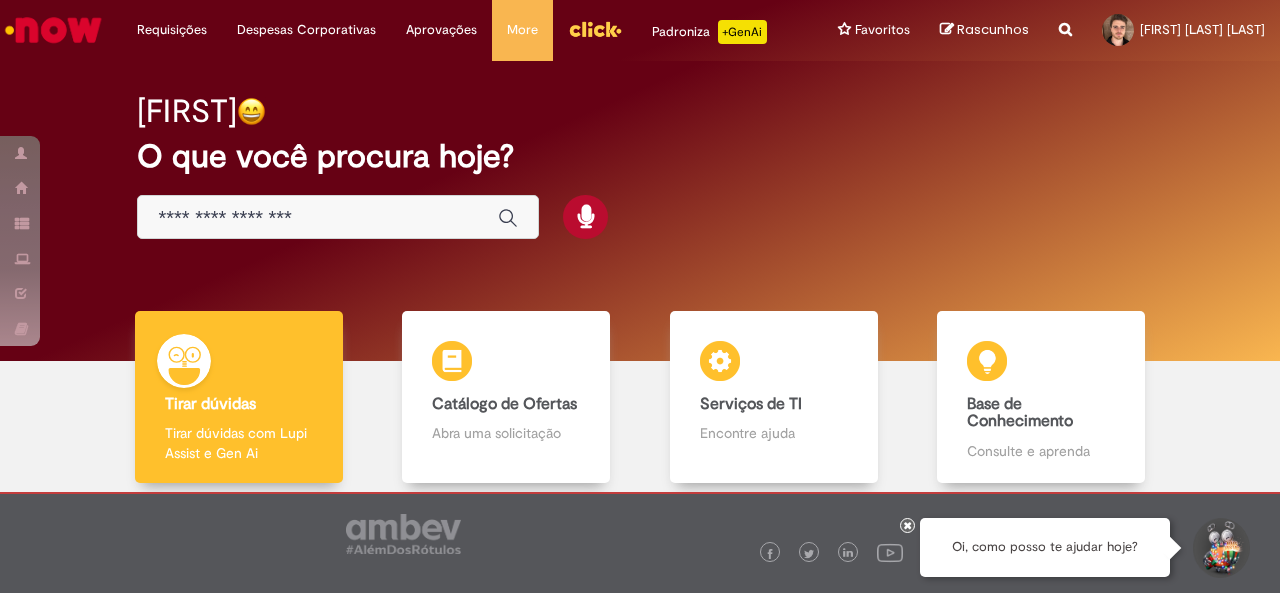 click at bounding box center [338, 217] 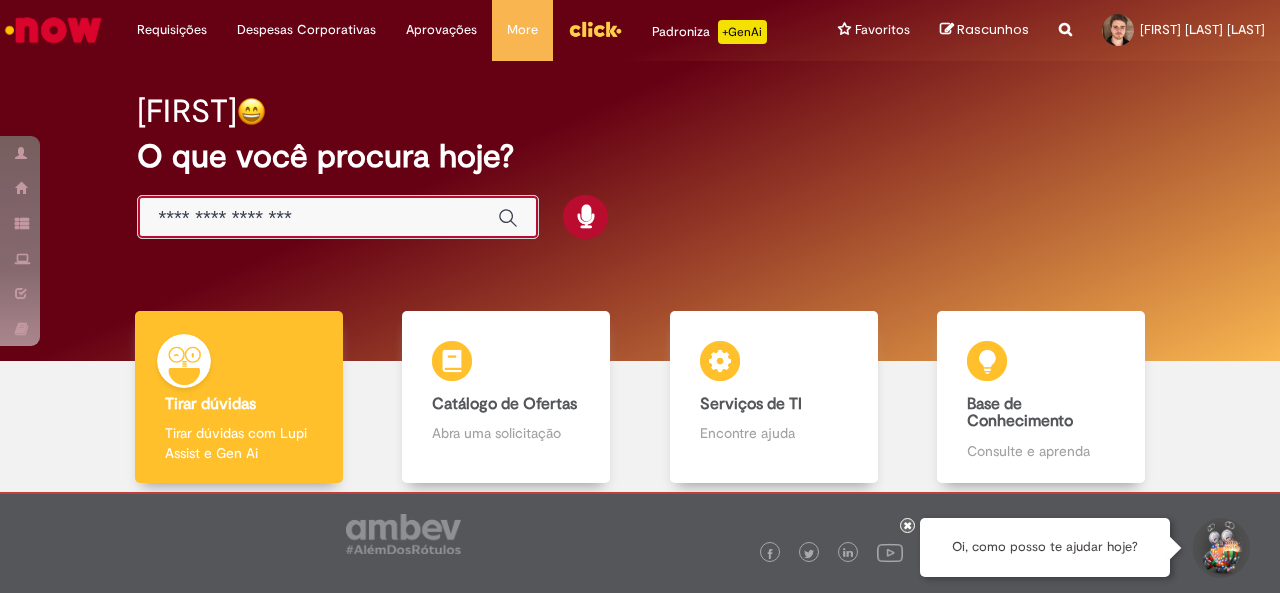 click at bounding box center [318, 218] 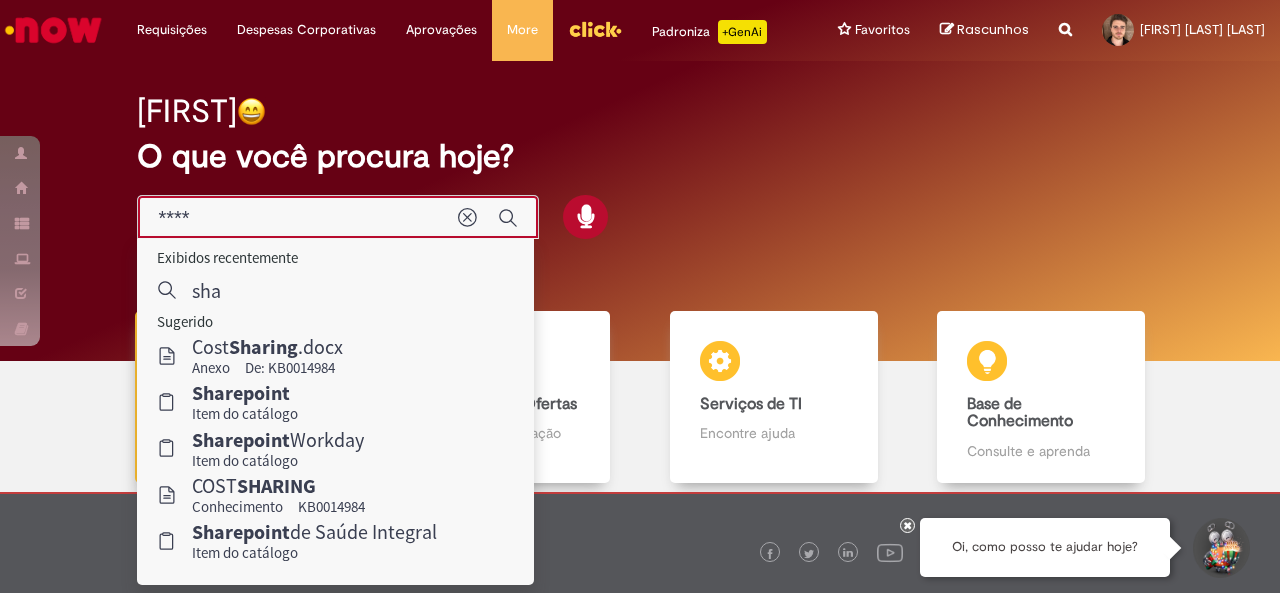 type on "*****" 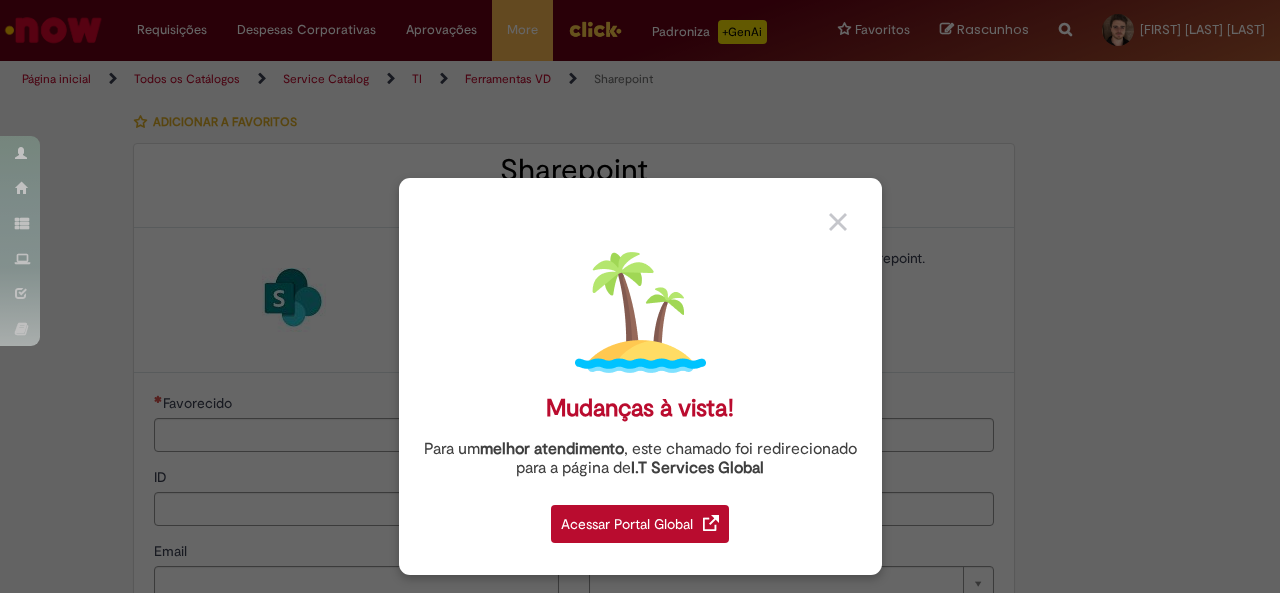type on "********" 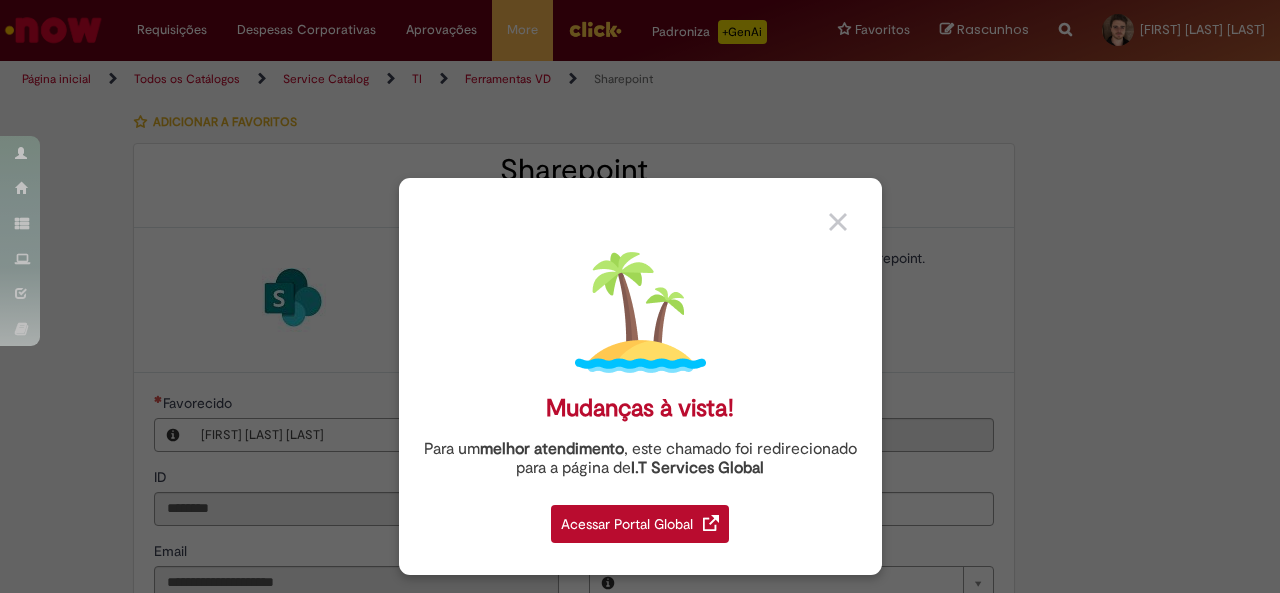 type on "**********" 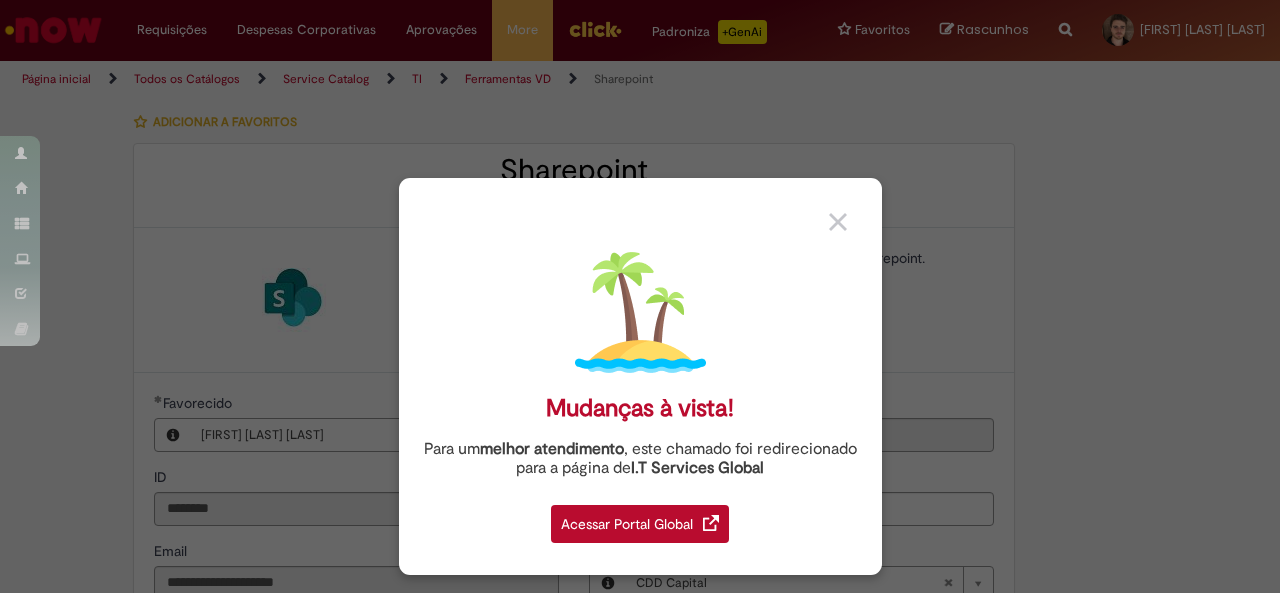 click at bounding box center (838, 222) 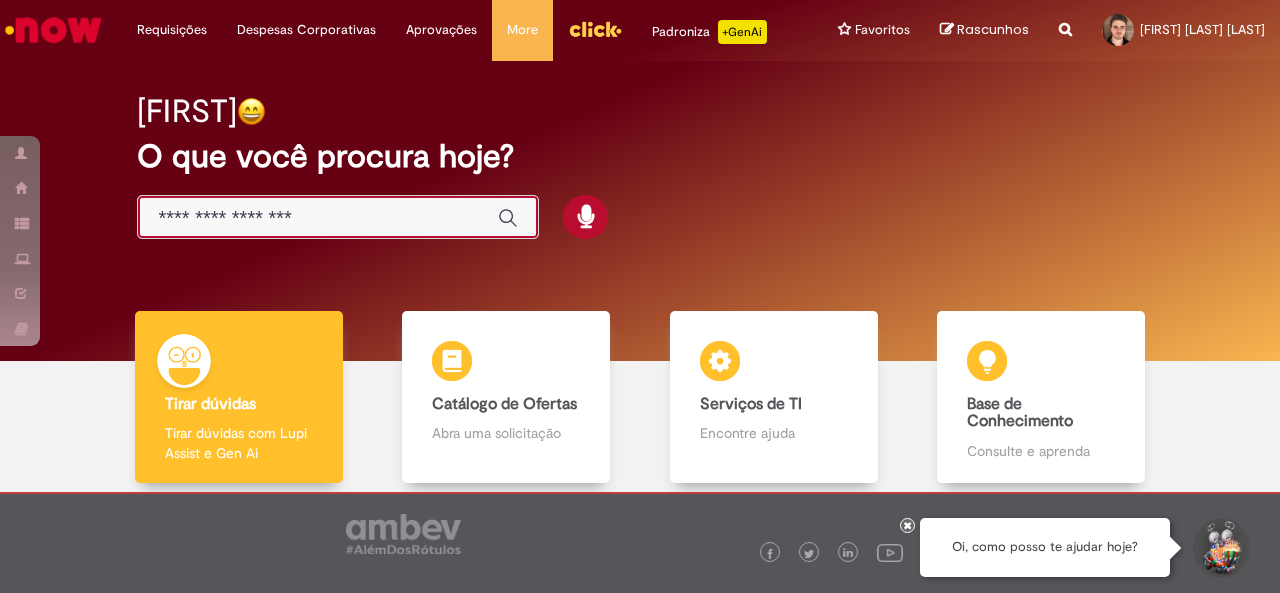 click at bounding box center [318, 218] 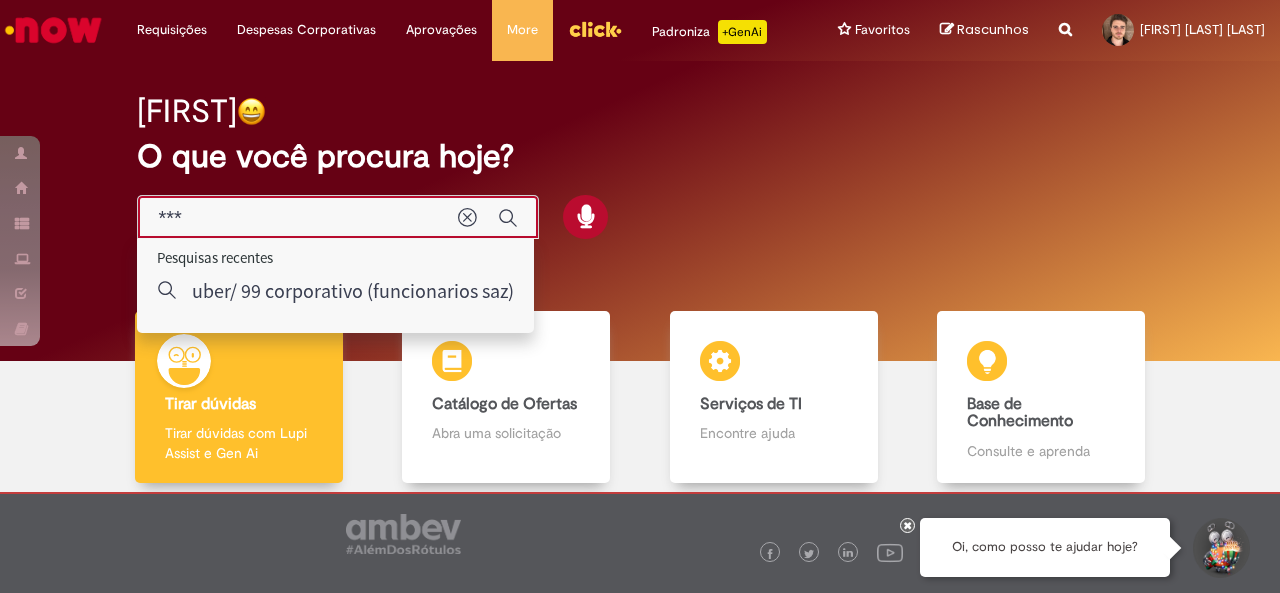 type on "****" 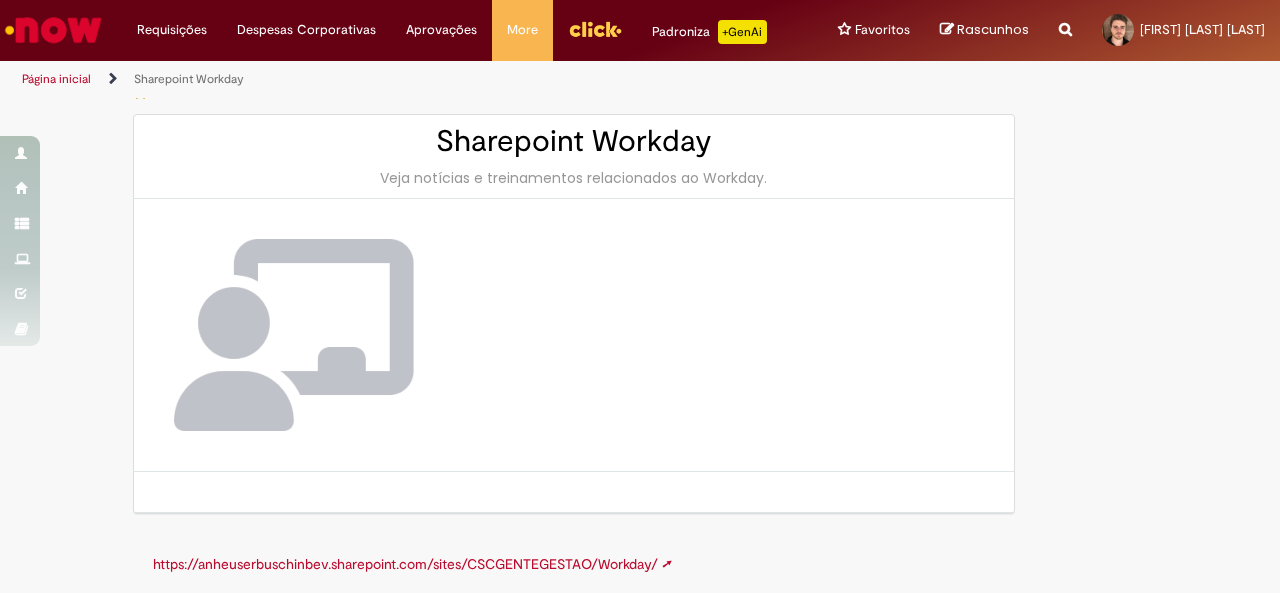 scroll, scrollTop: 0, scrollLeft: 0, axis: both 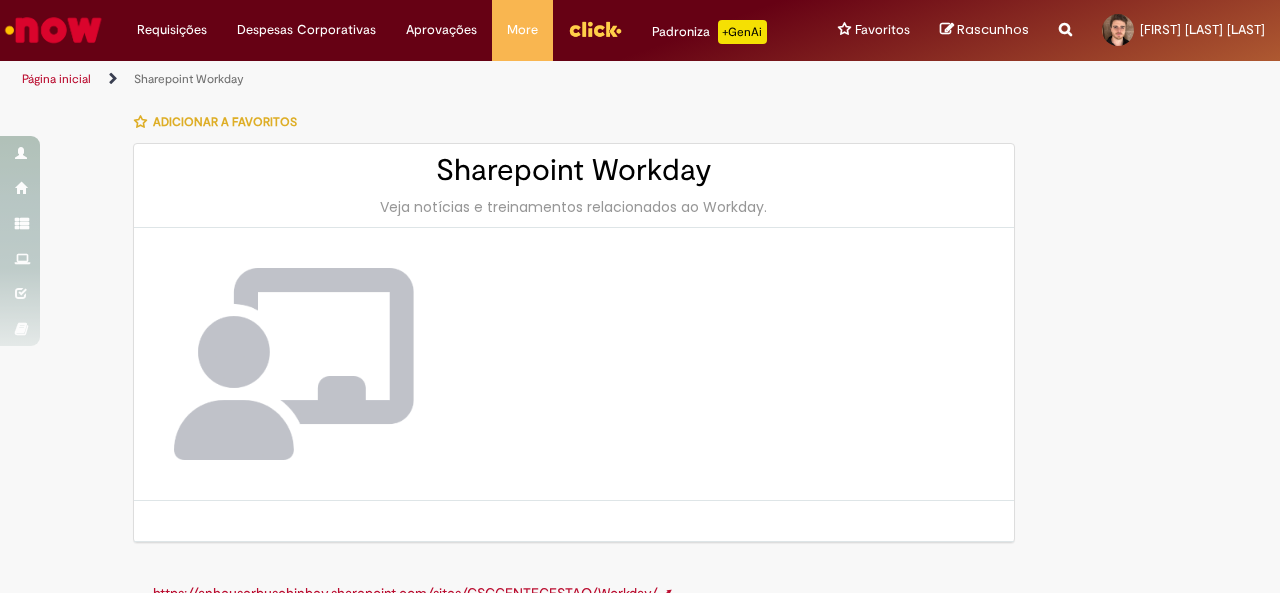 click on "Página inicial" at bounding box center (56, 79) 